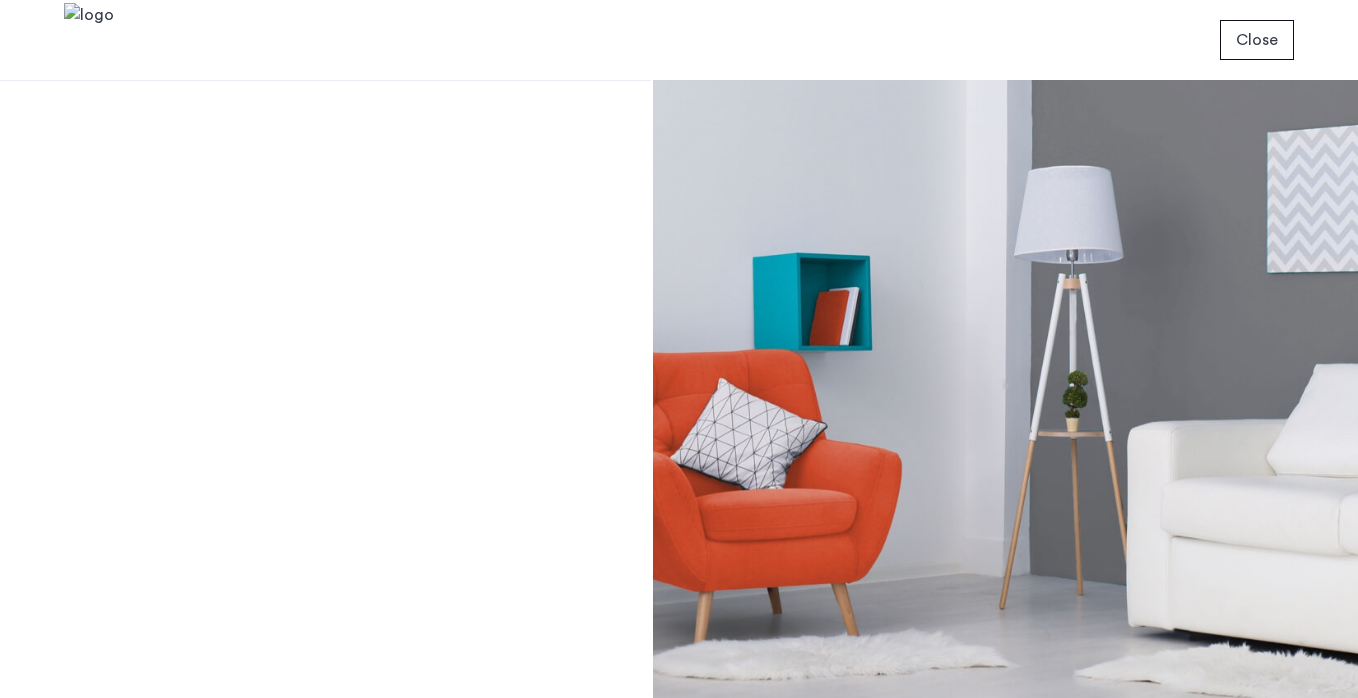 scroll, scrollTop: 0, scrollLeft: 0, axis: both 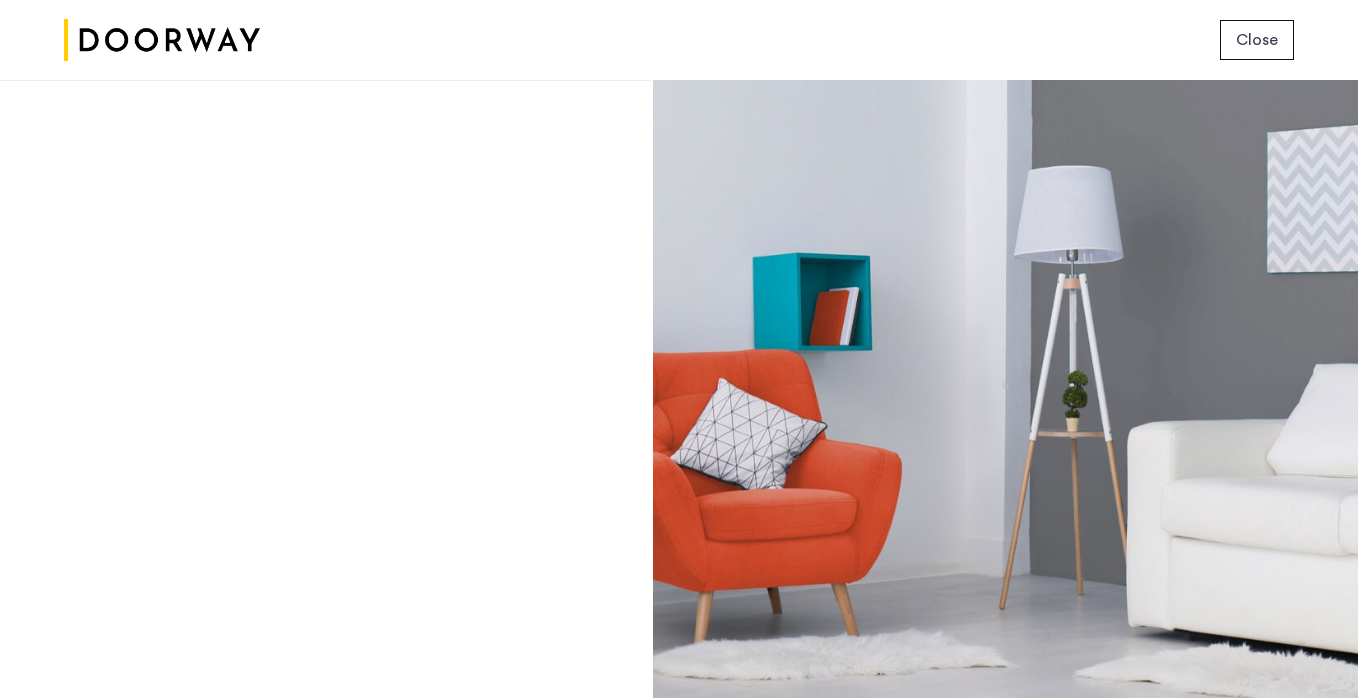 click on "Close" 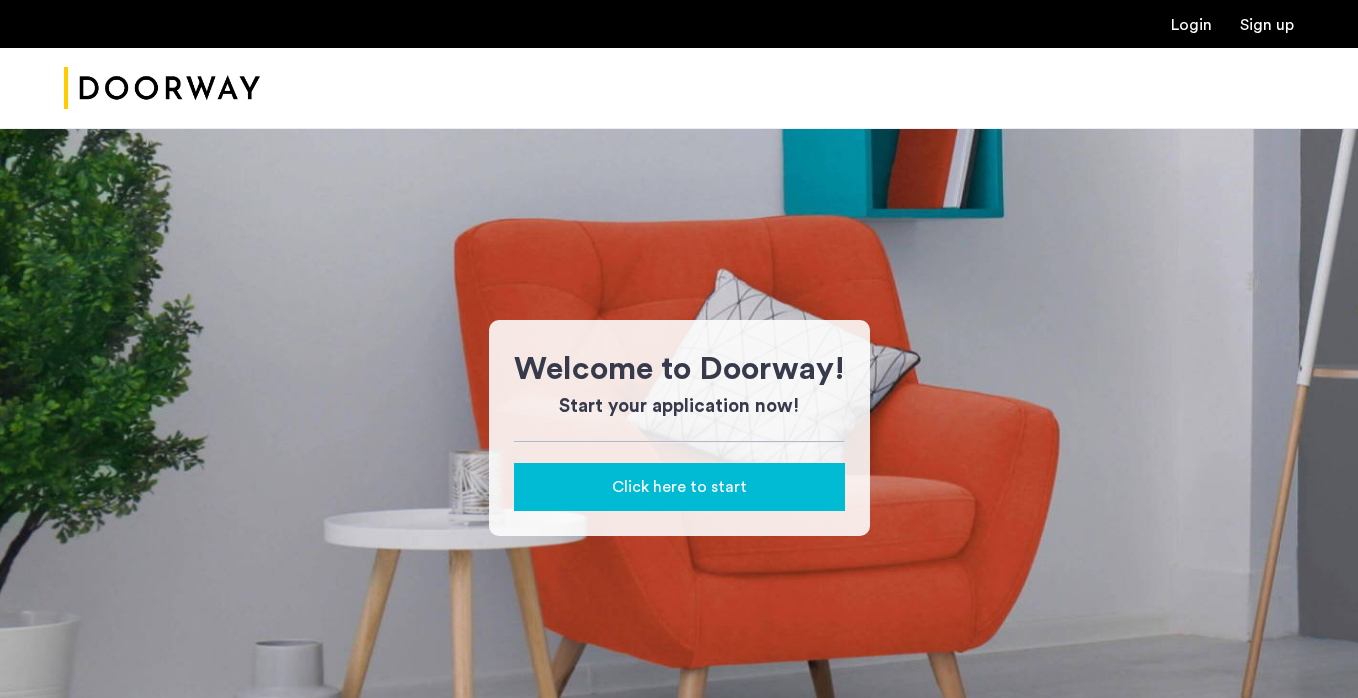 scroll, scrollTop: 0, scrollLeft: 0, axis: both 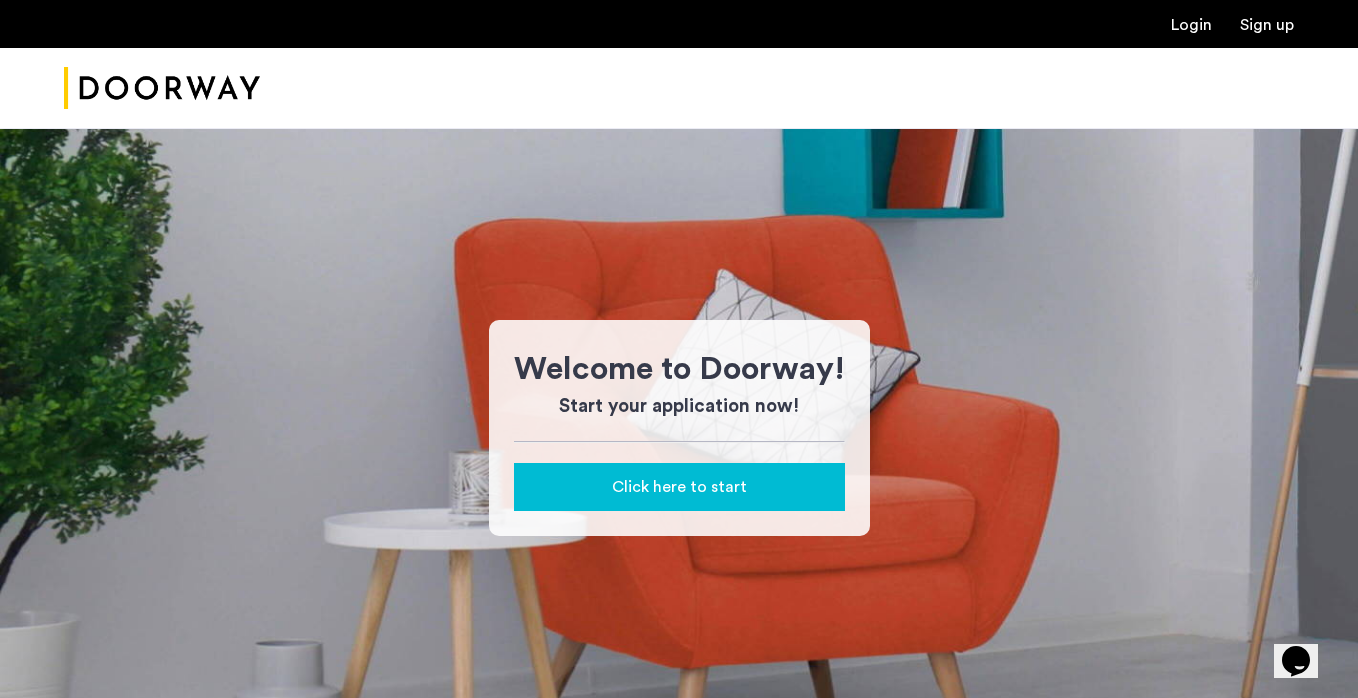 click on "Login" at bounding box center (1191, 25) 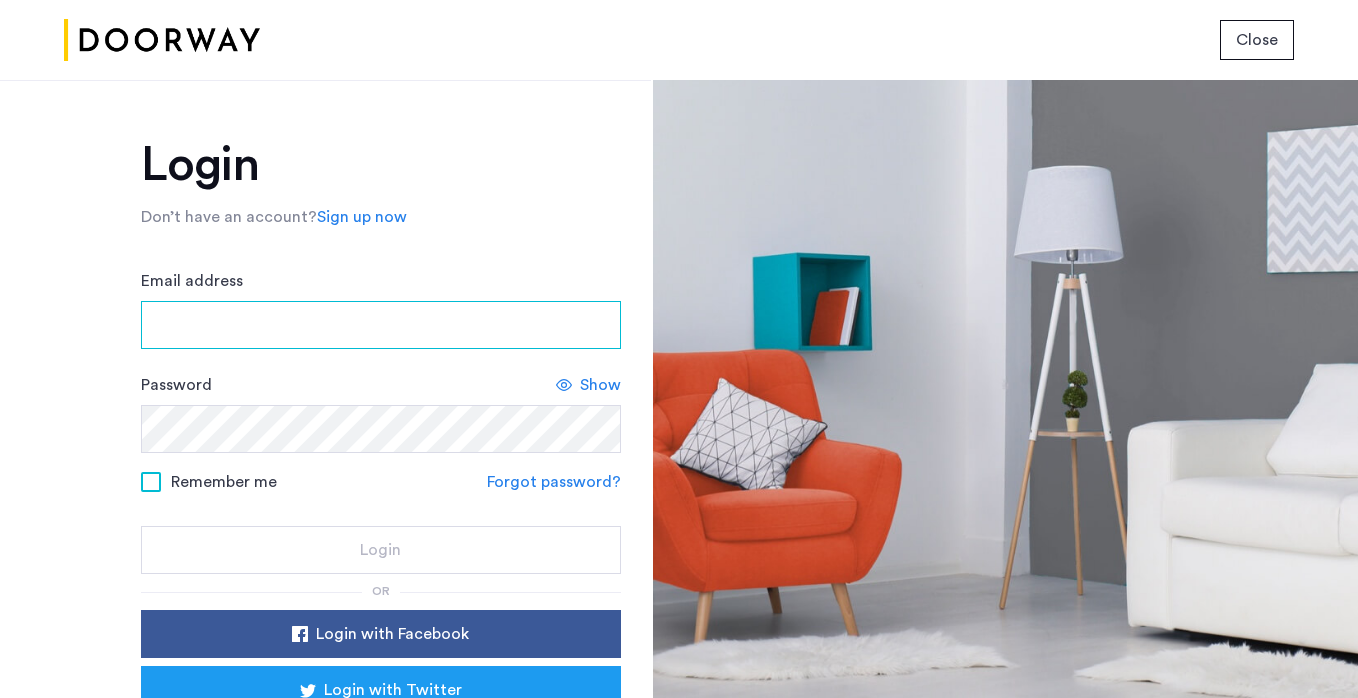 click on "Email address" at bounding box center [381, 325] 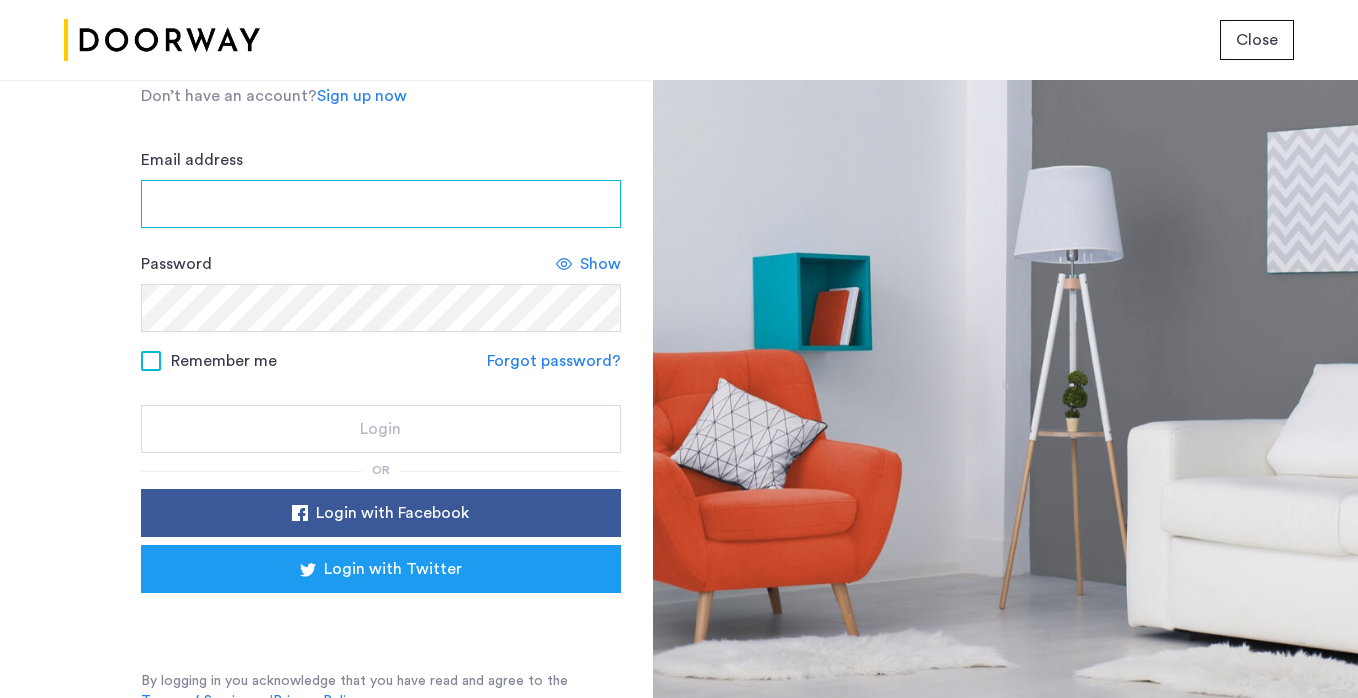 scroll, scrollTop: 134, scrollLeft: 0, axis: vertical 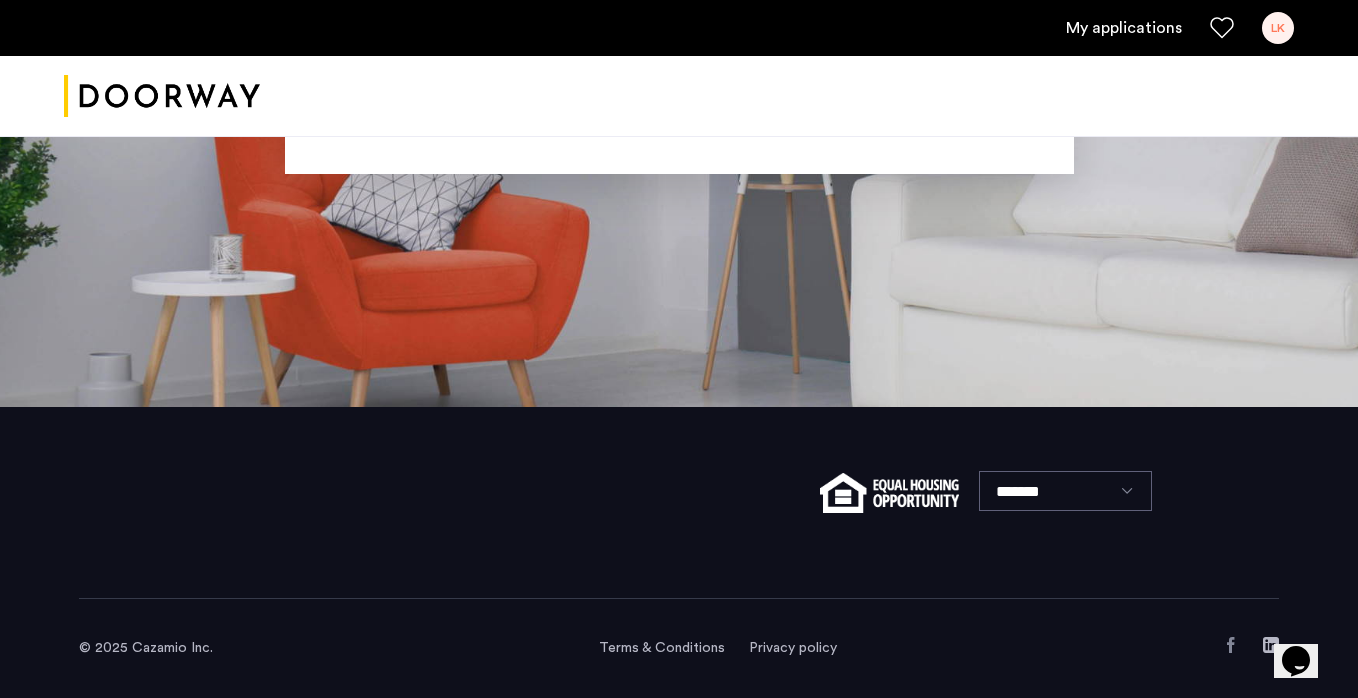 click on "My applications" at bounding box center (1124, 28) 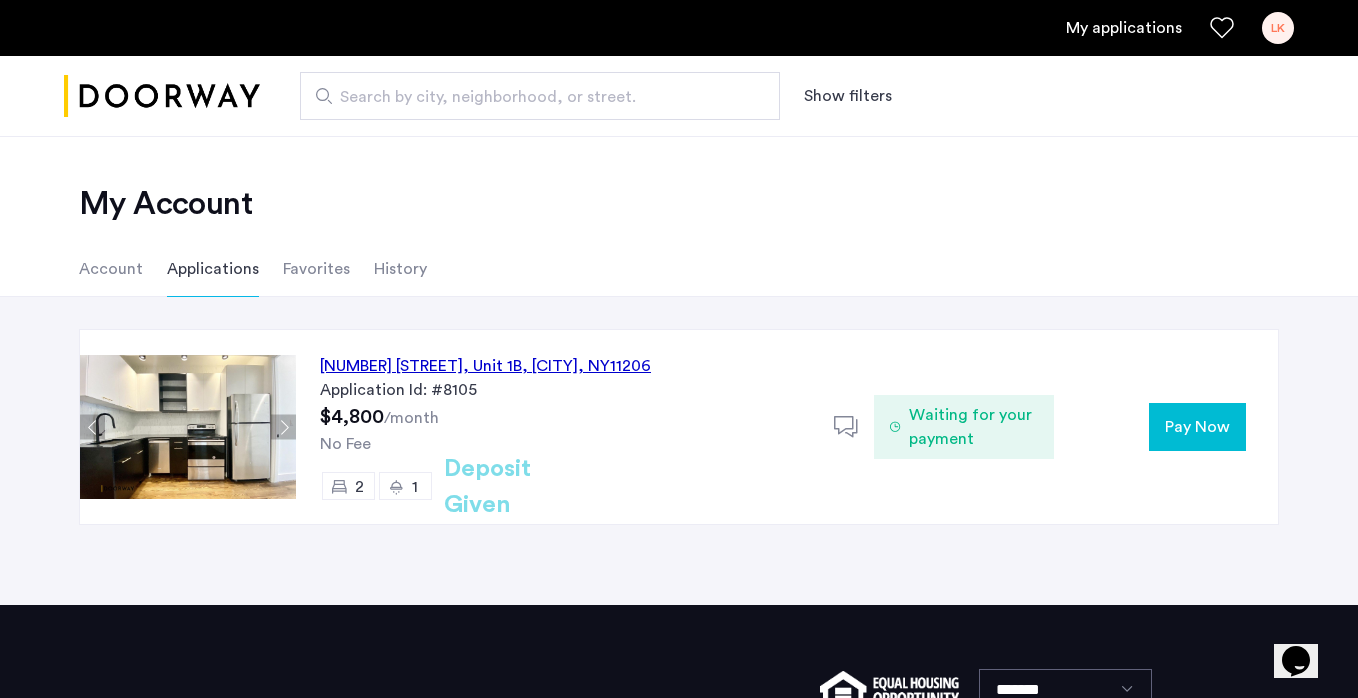 click on "Pay Now" 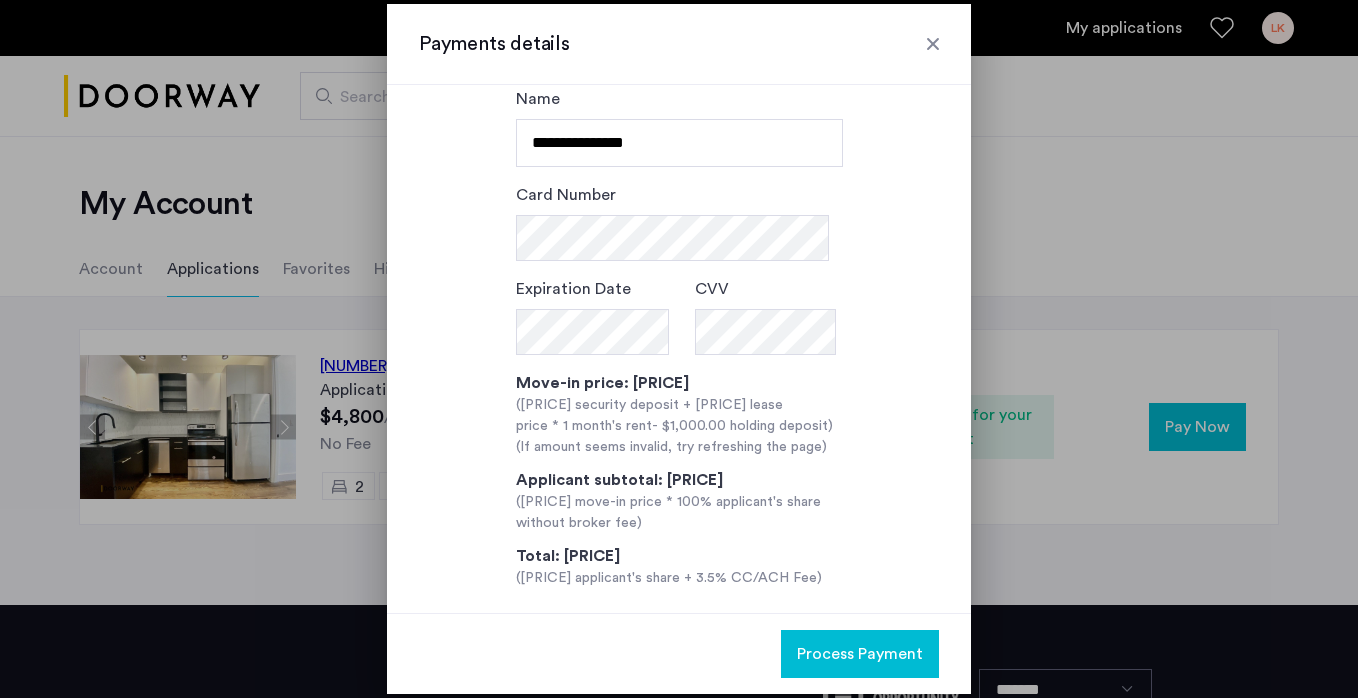 scroll, scrollTop: 128, scrollLeft: 0, axis: vertical 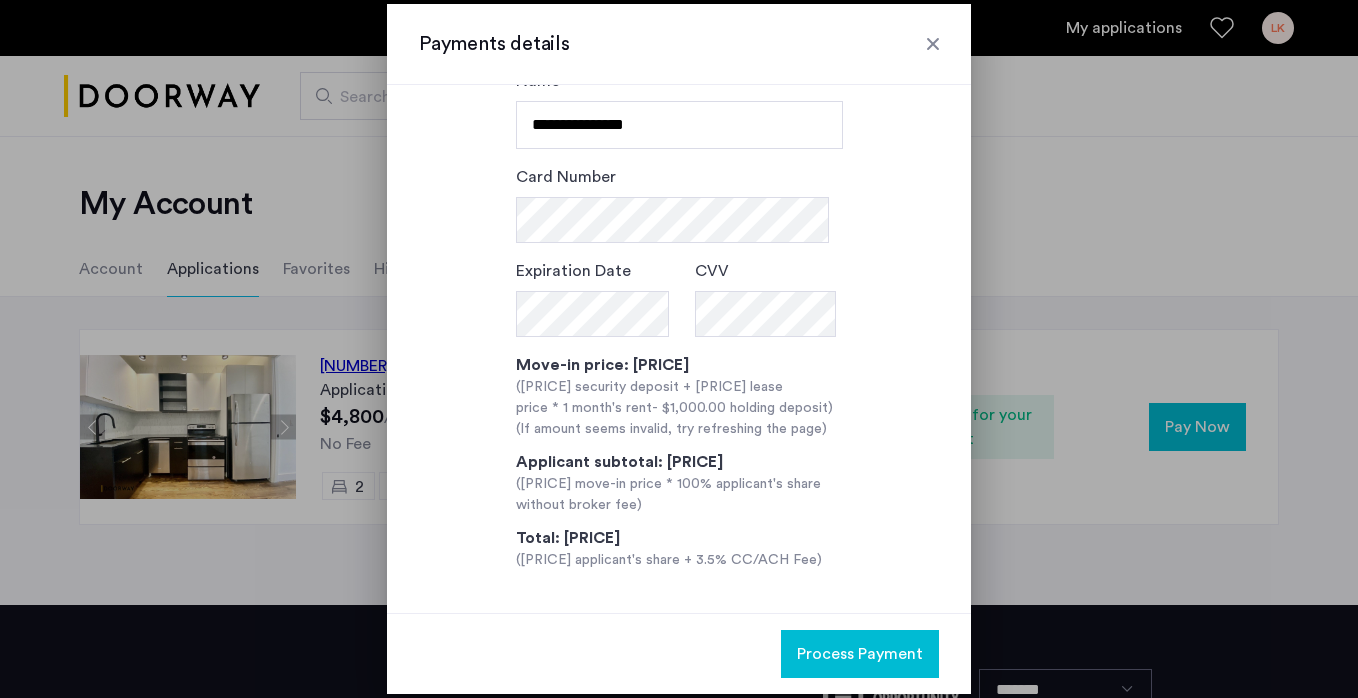 click at bounding box center (933, 44) 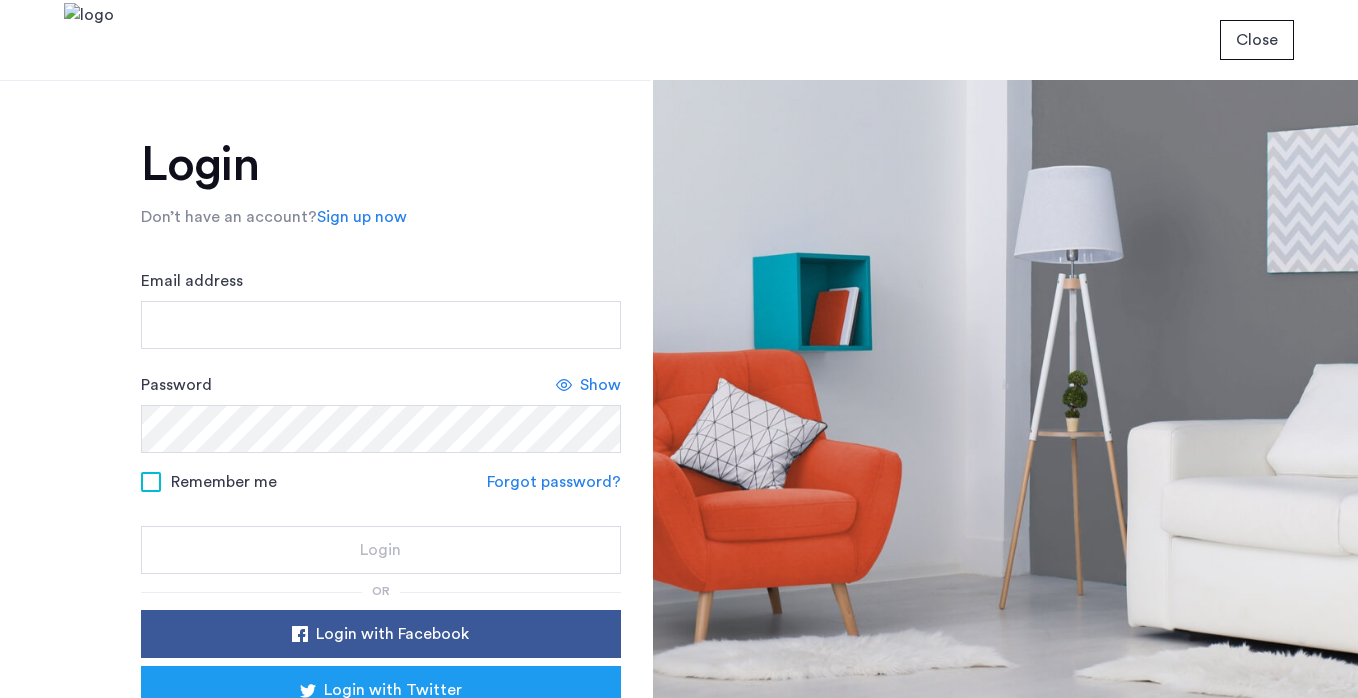 scroll, scrollTop: 0, scrollLeft: 0, axis: both 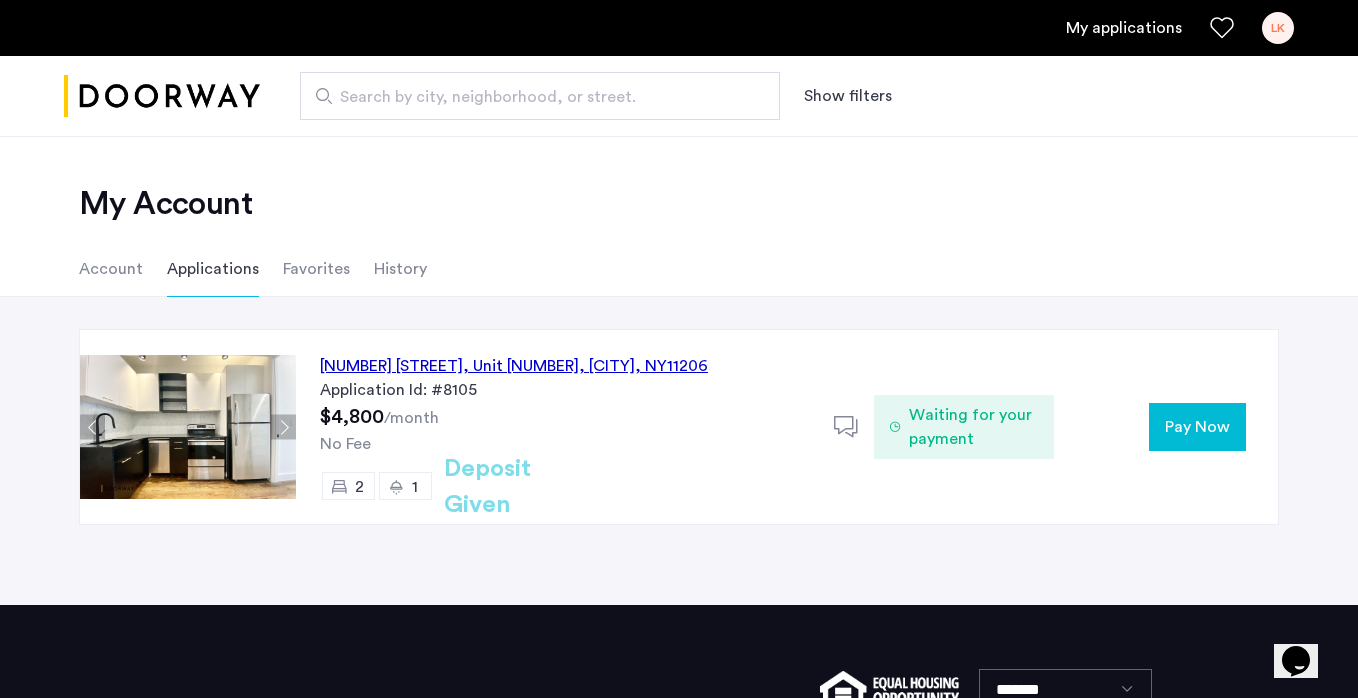 click on "Pay Now" 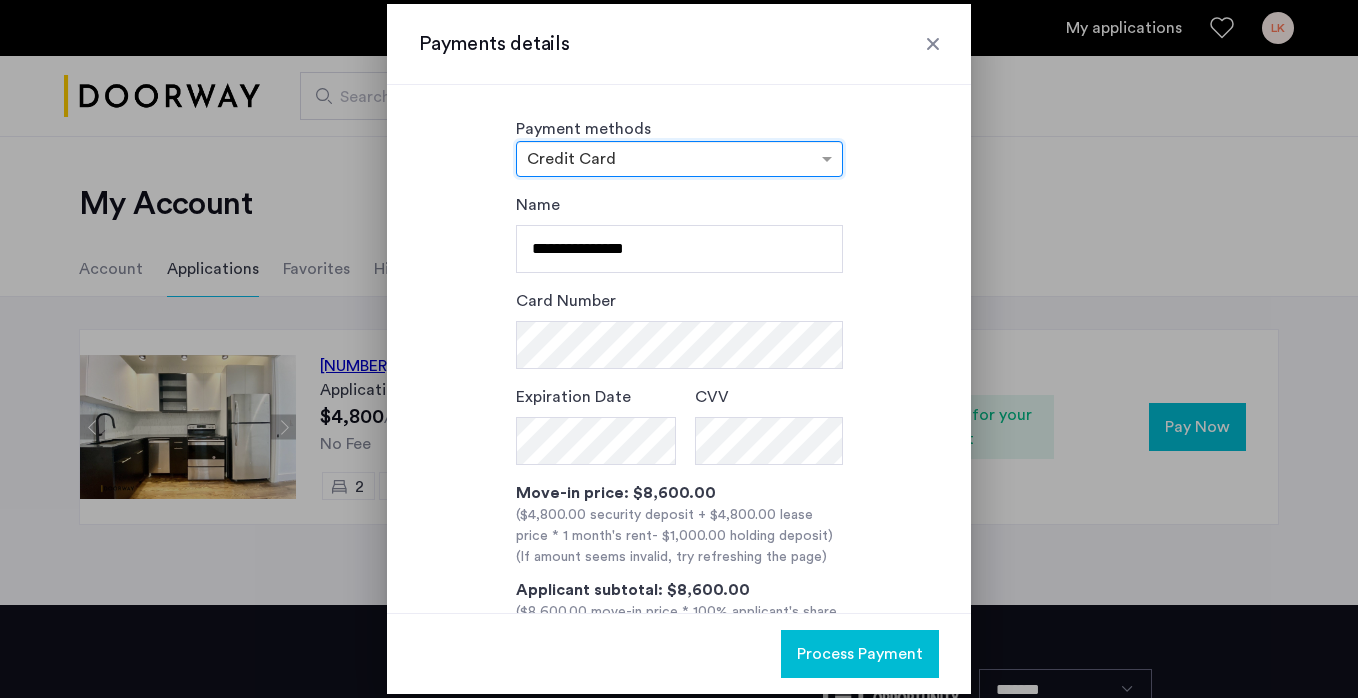 scroll, scrollTop: 128, scrollLeft: 0, axis: vertical 